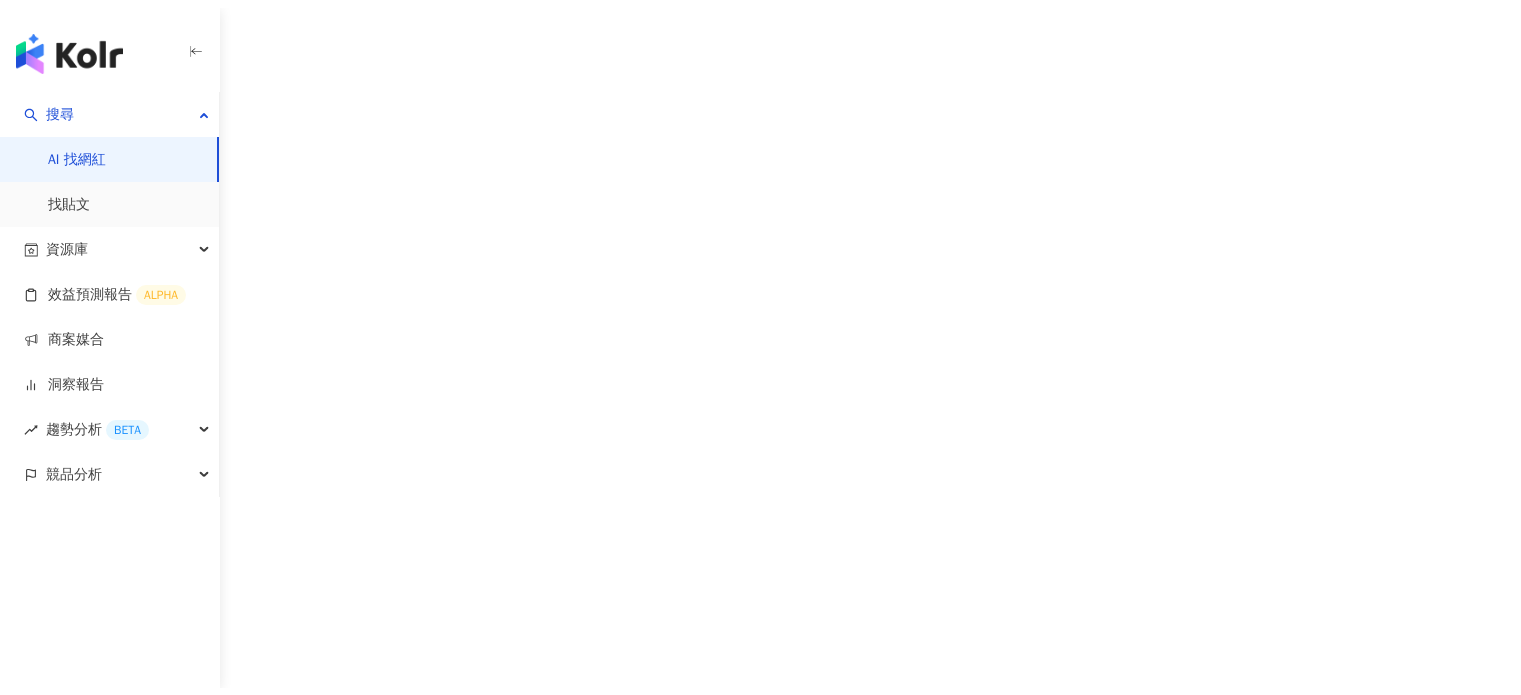 scroll, scrollTop: 0, scrollLeft: 0, axis: both 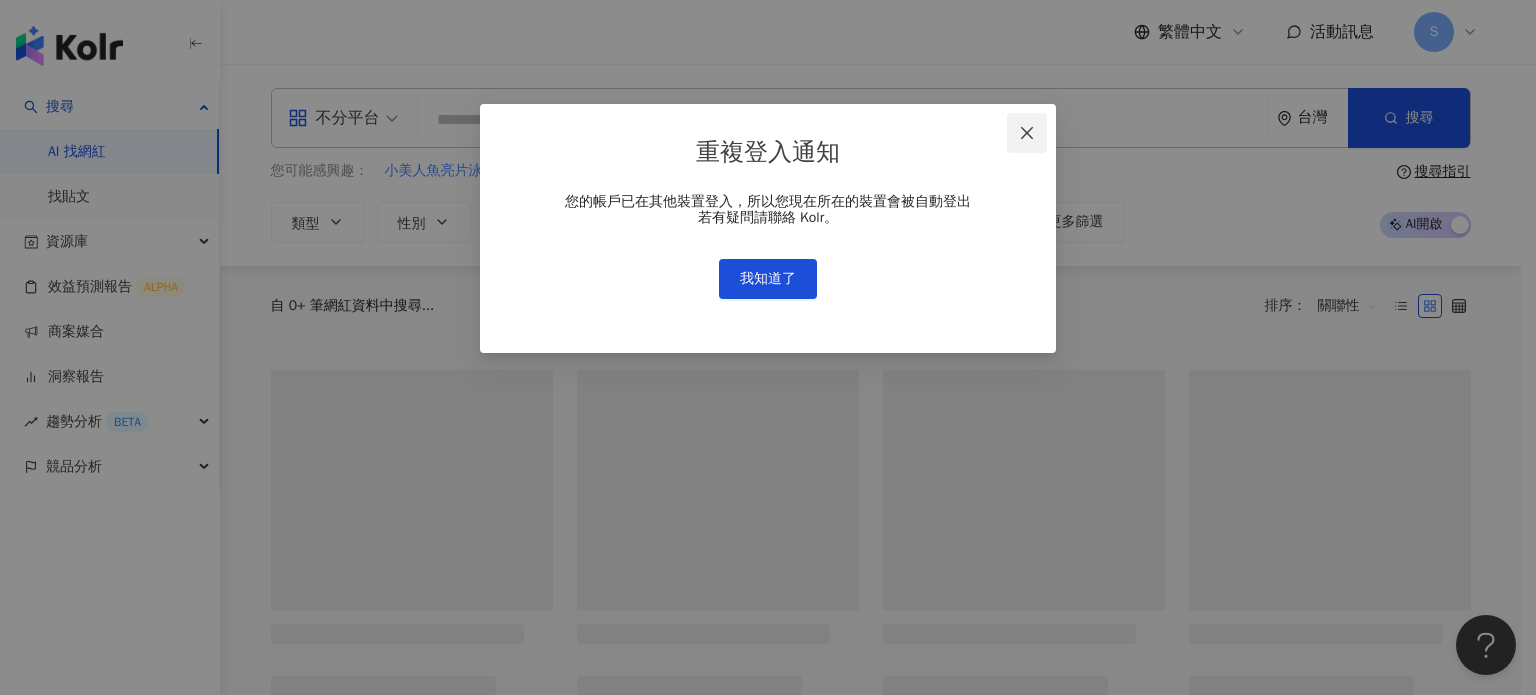 click 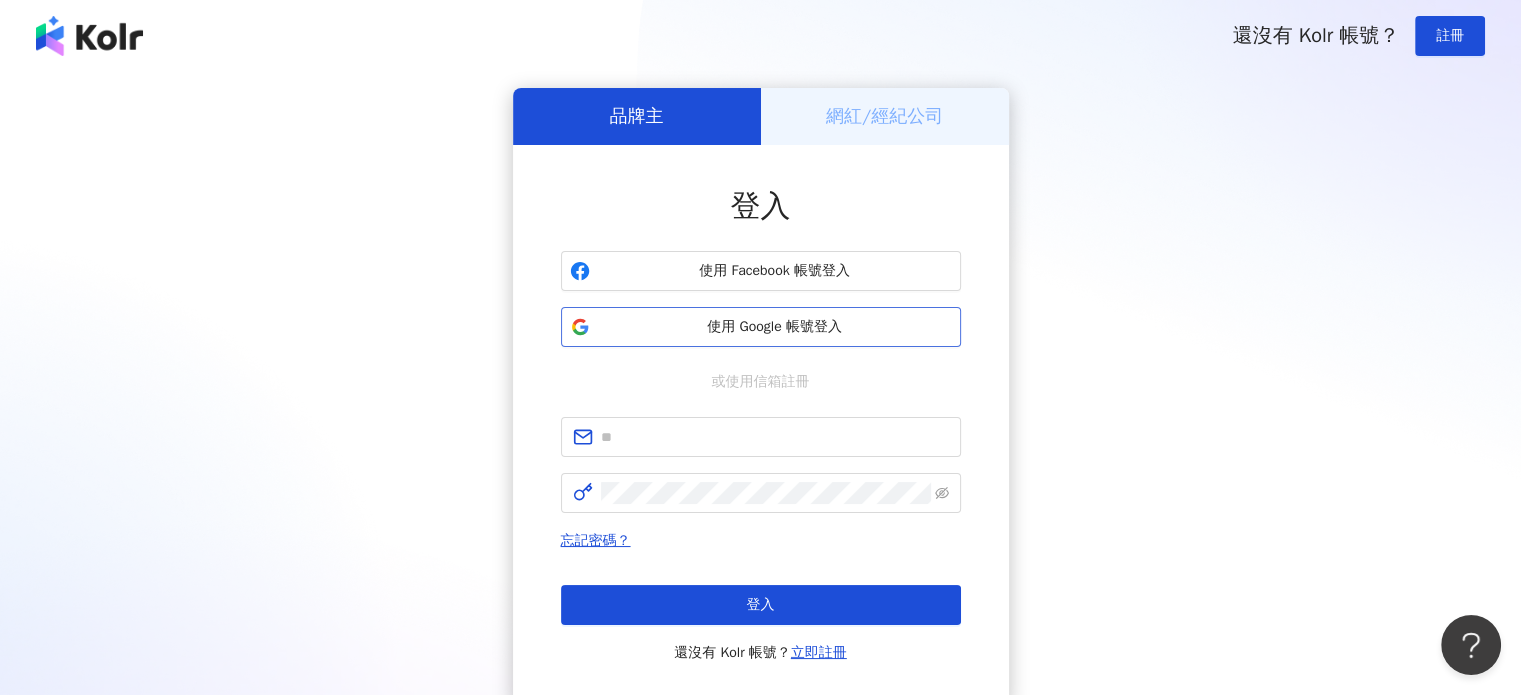 click on "使用 Google 帳號登入" at bounding box center [775, 327] 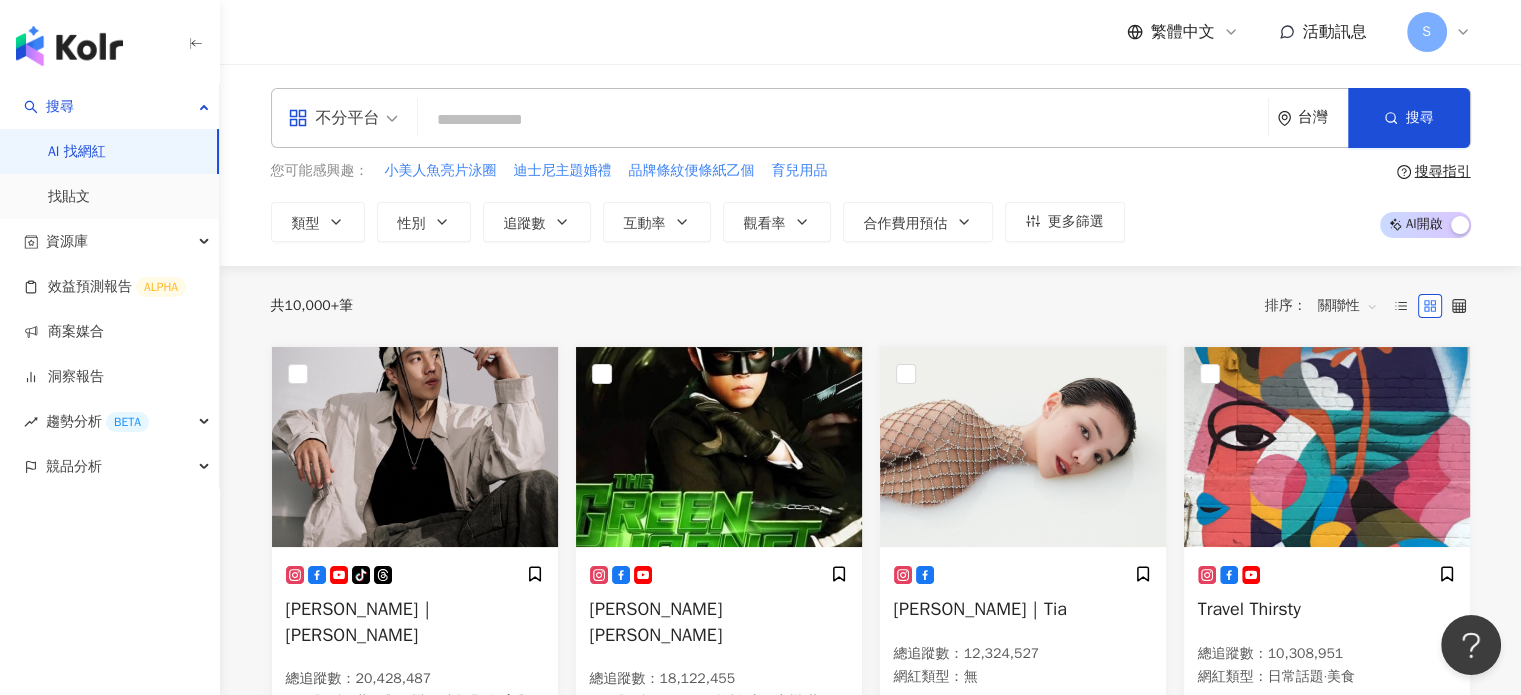 click at bounding box center (843, 120) 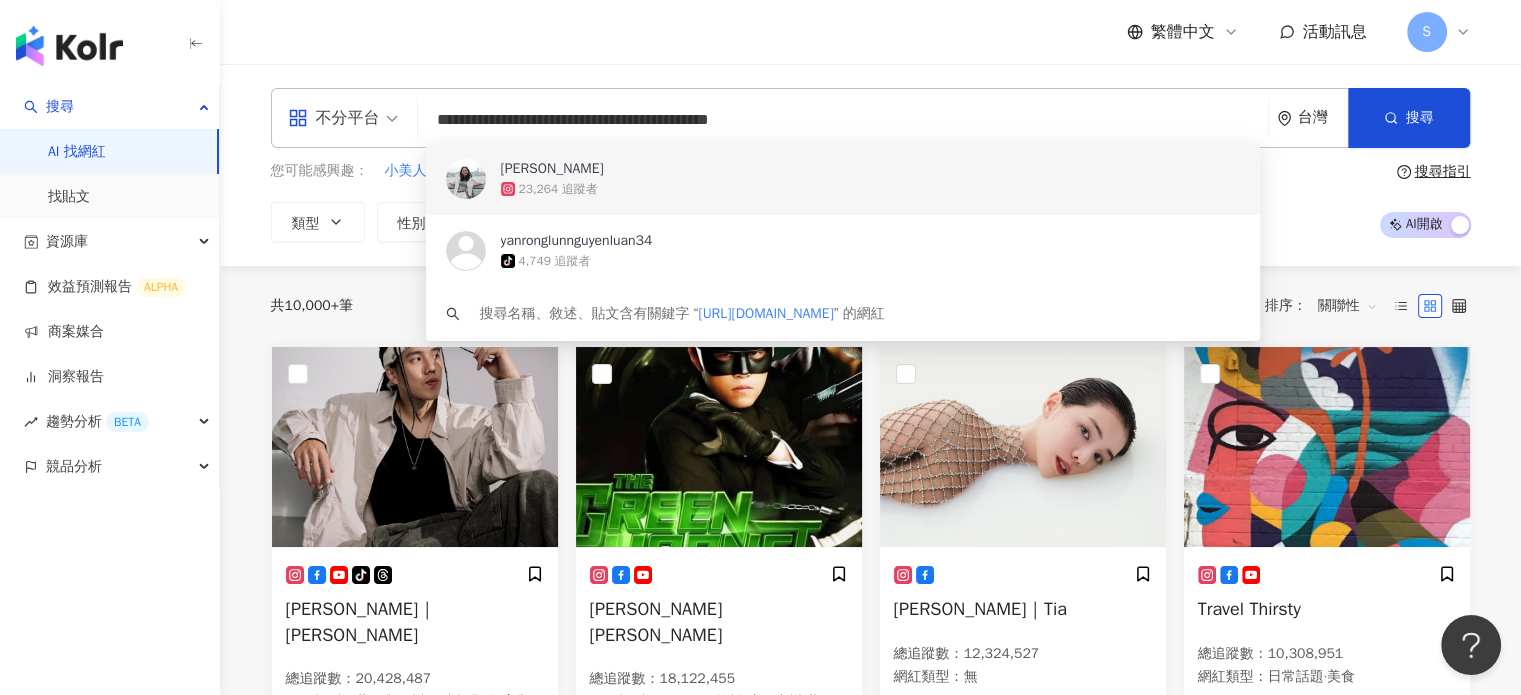 click at bounding box center [466, 179] 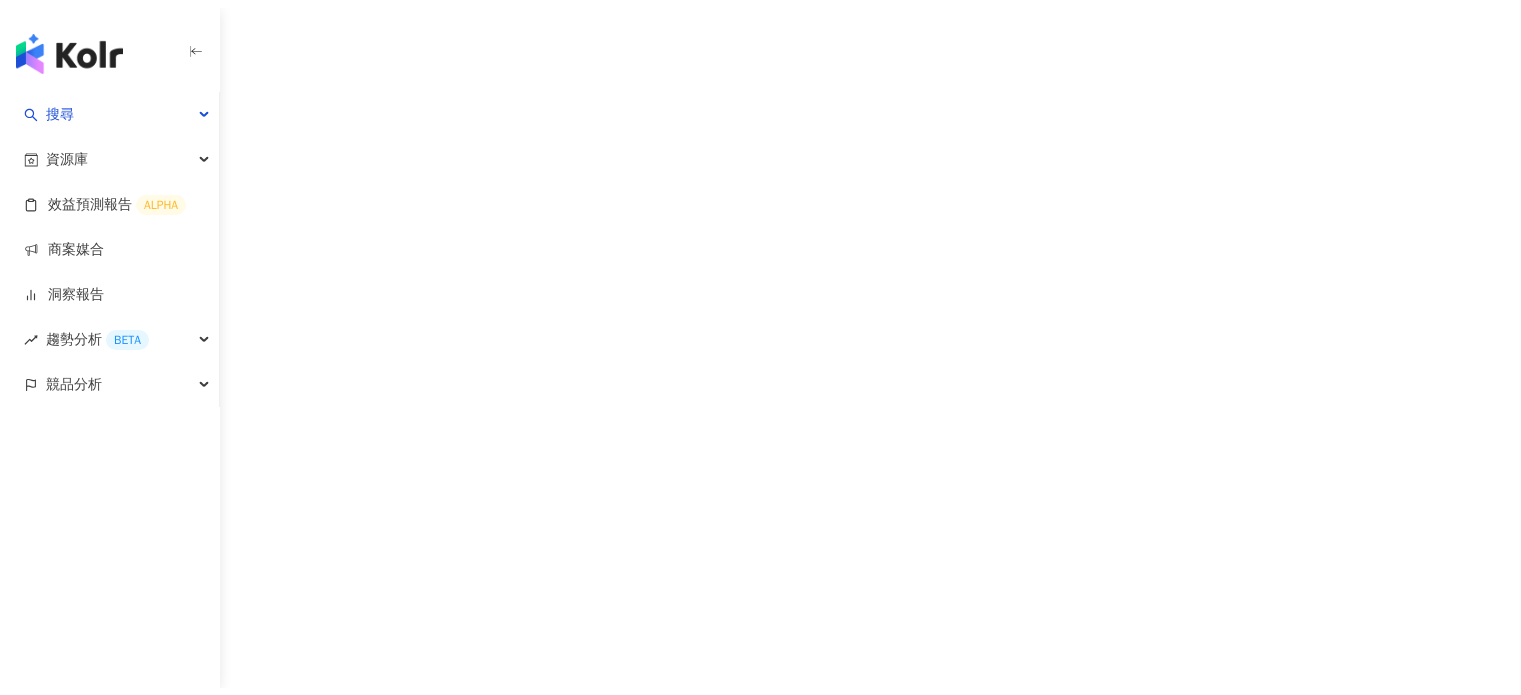 scroll, scrollTop: 0, scrollLeft: 0, axis: both 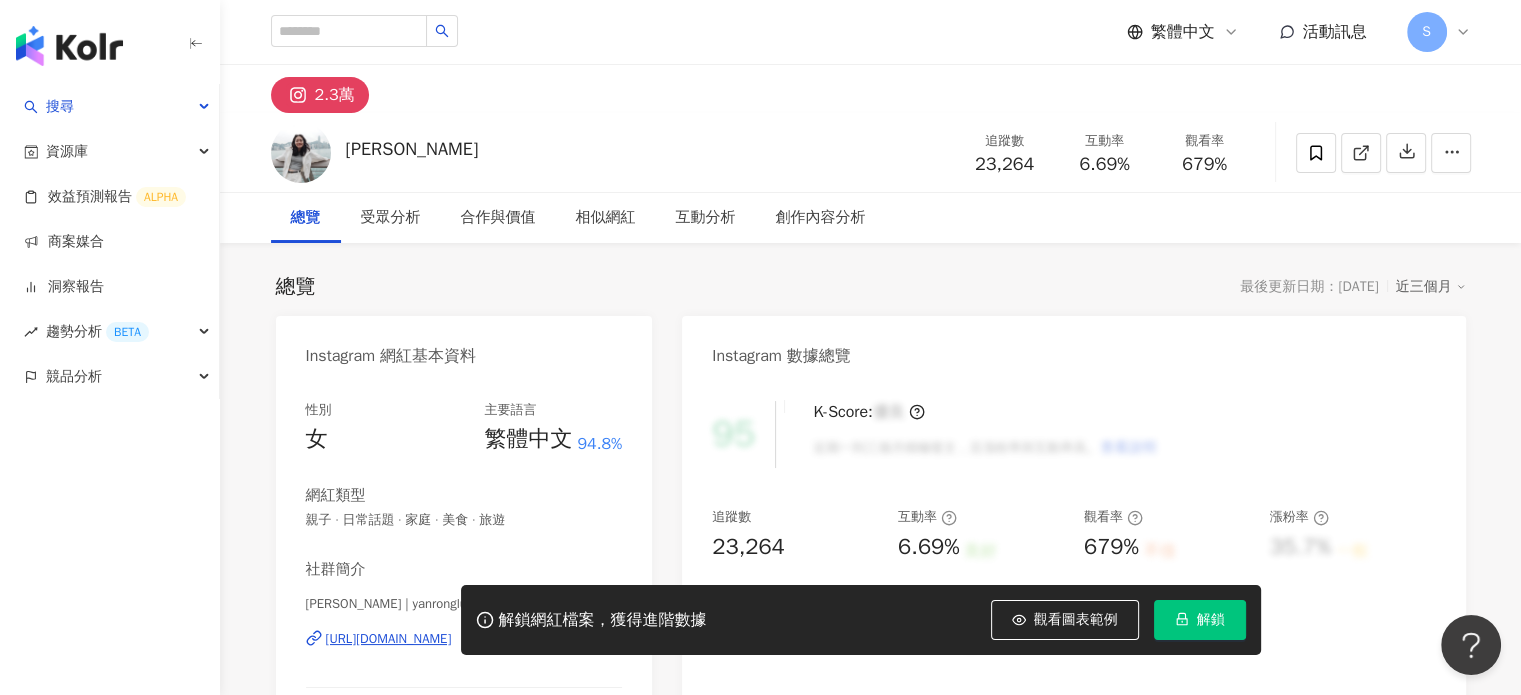 click on "解鎖" at bounding box center (1211, 620) 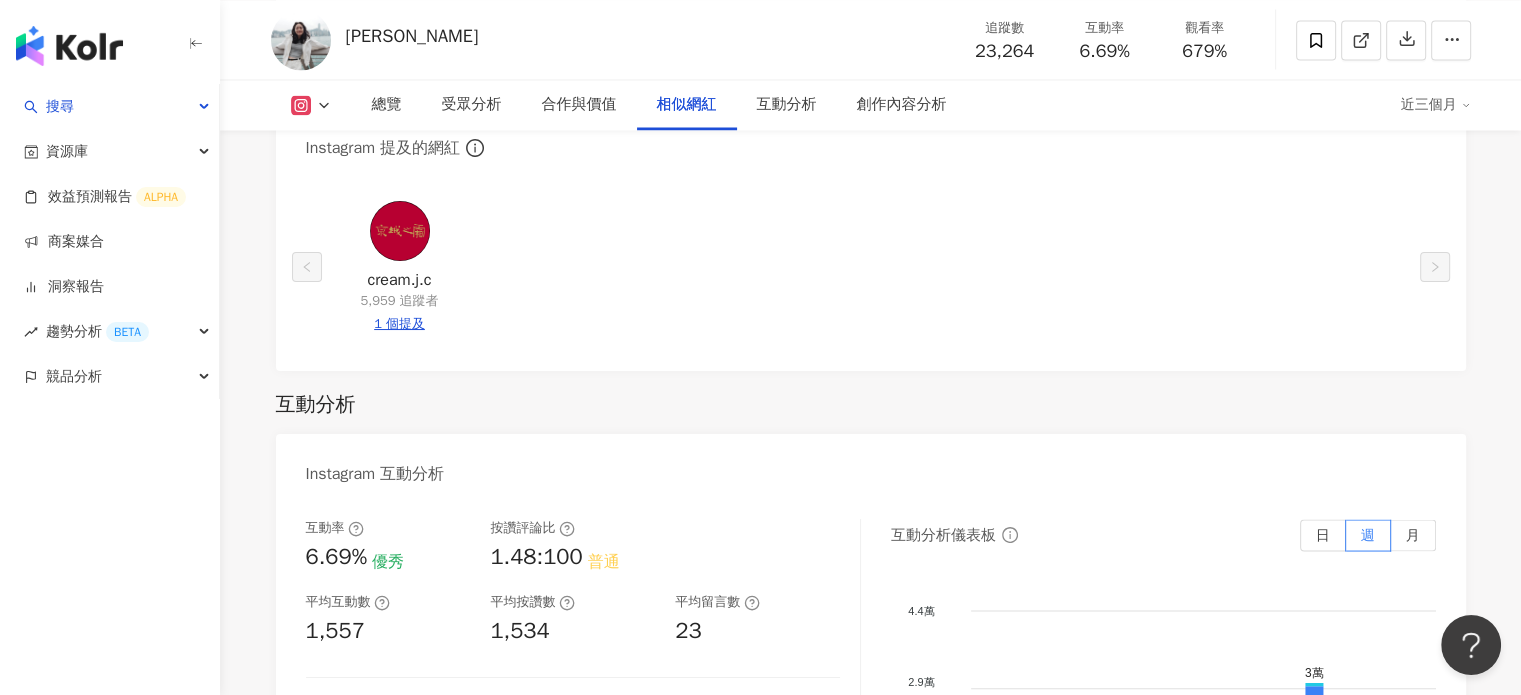 scroll, scrollTop: 3500, scrollLeft: 0, axis: vertical 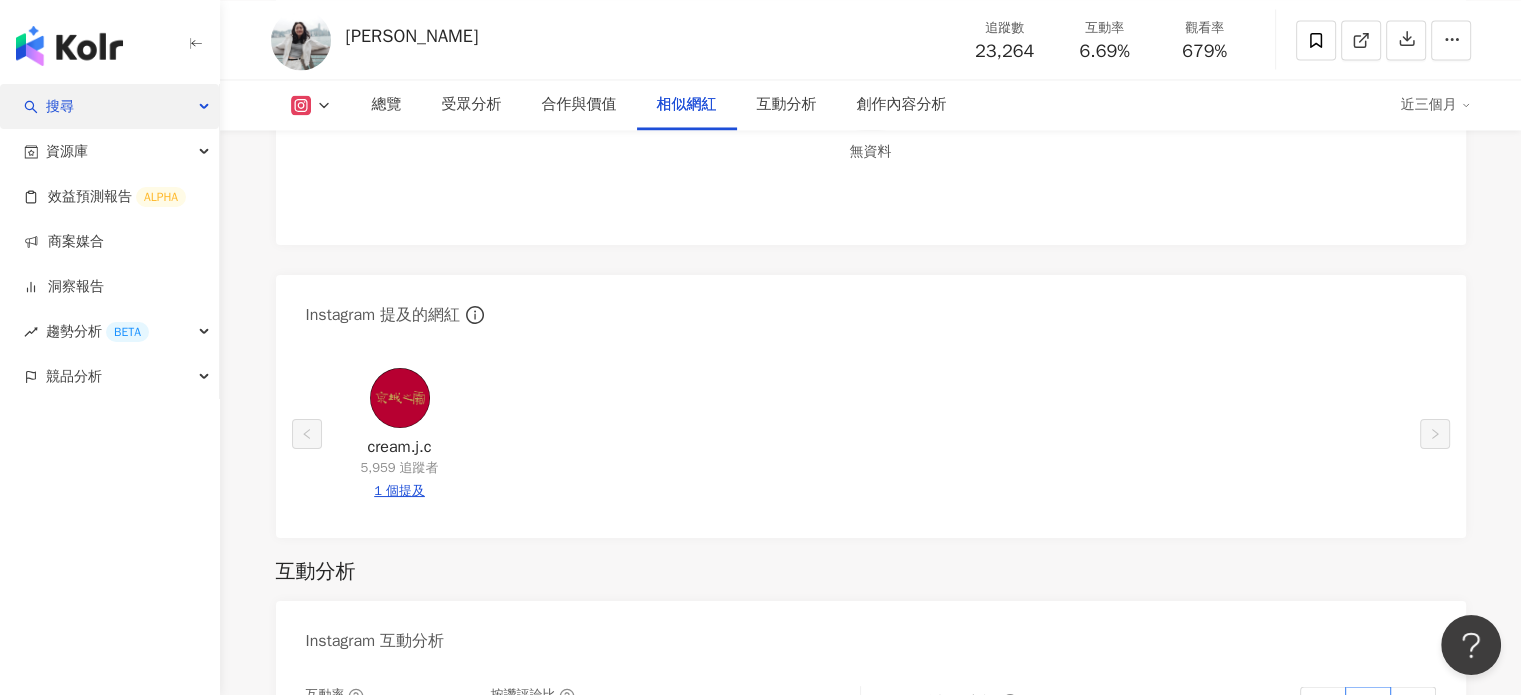 click on "搜尋" at bounding box center (109, 106) 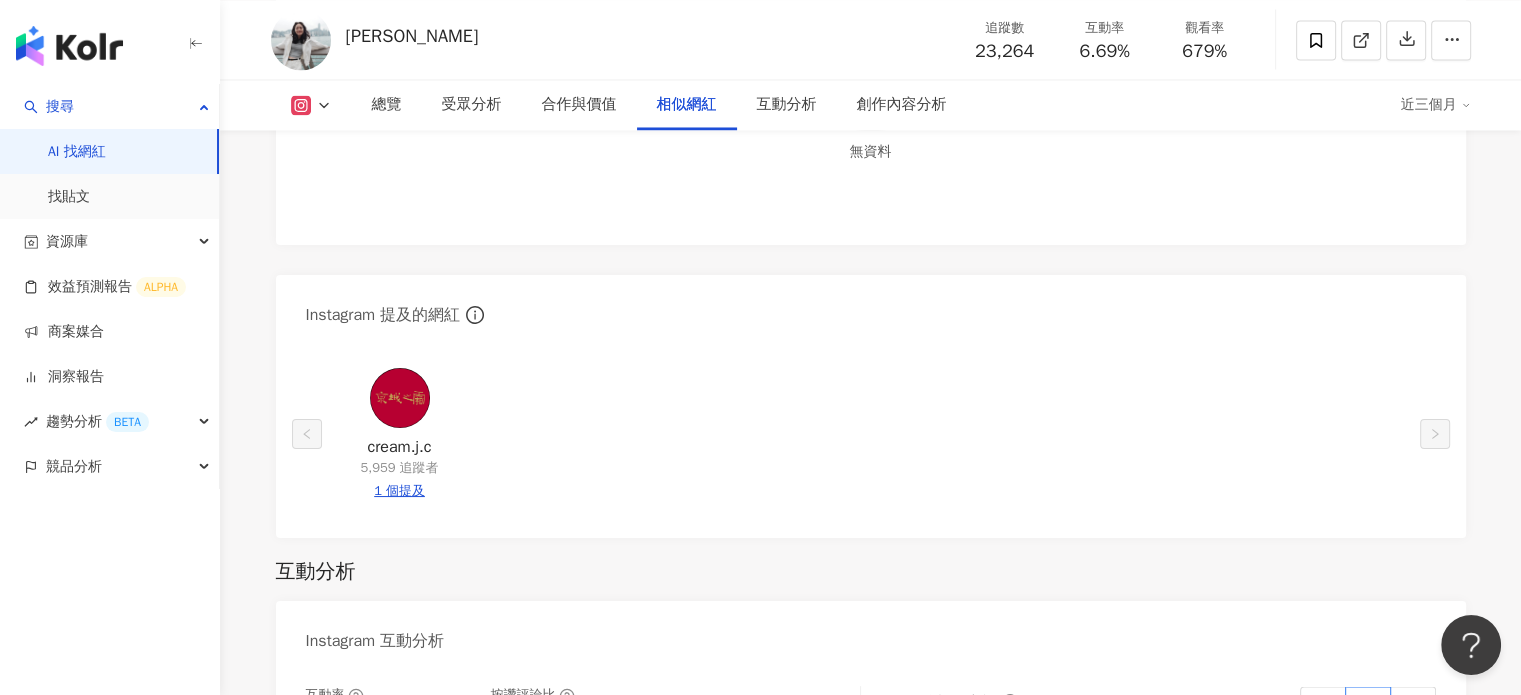 click on "AI 找網紅" at bounding box center [77, 152] 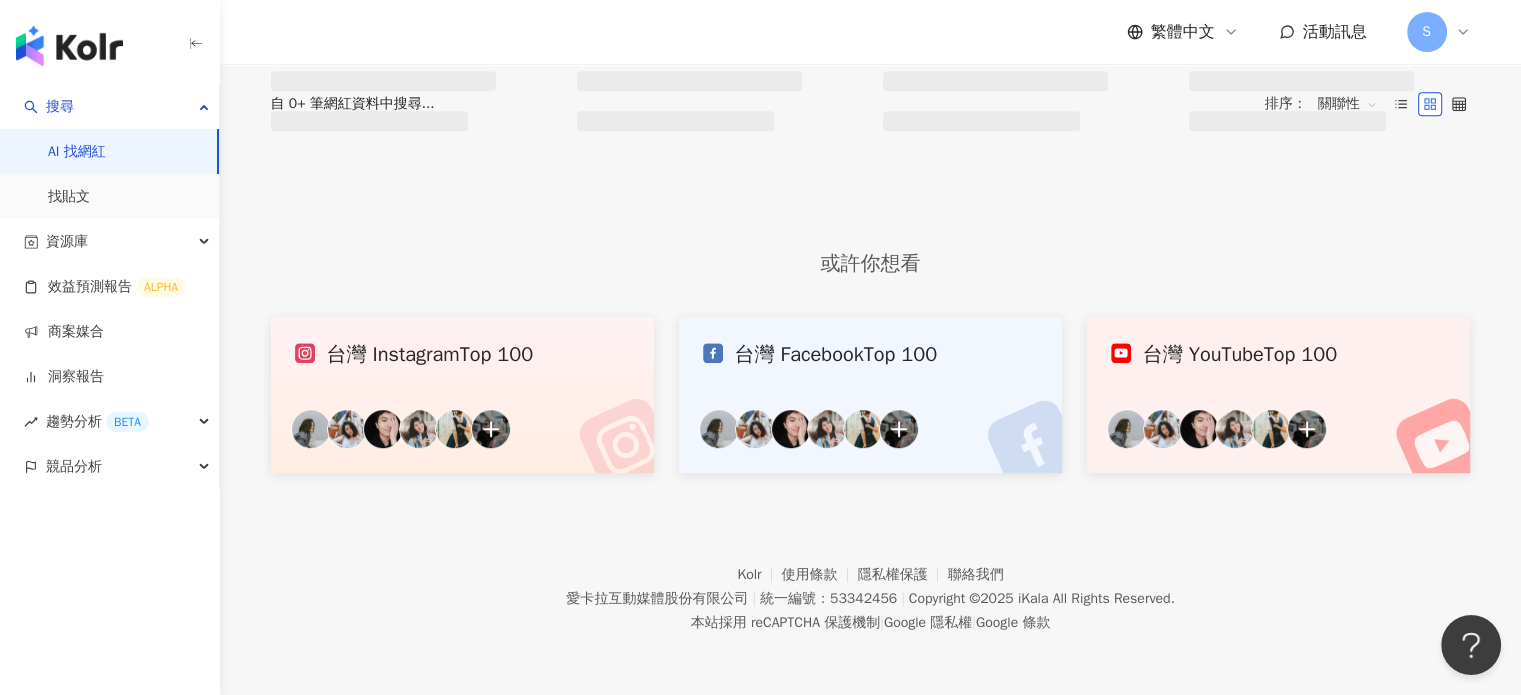 scroll, scrollTop: 0, scrollLeft: 0, axis: both 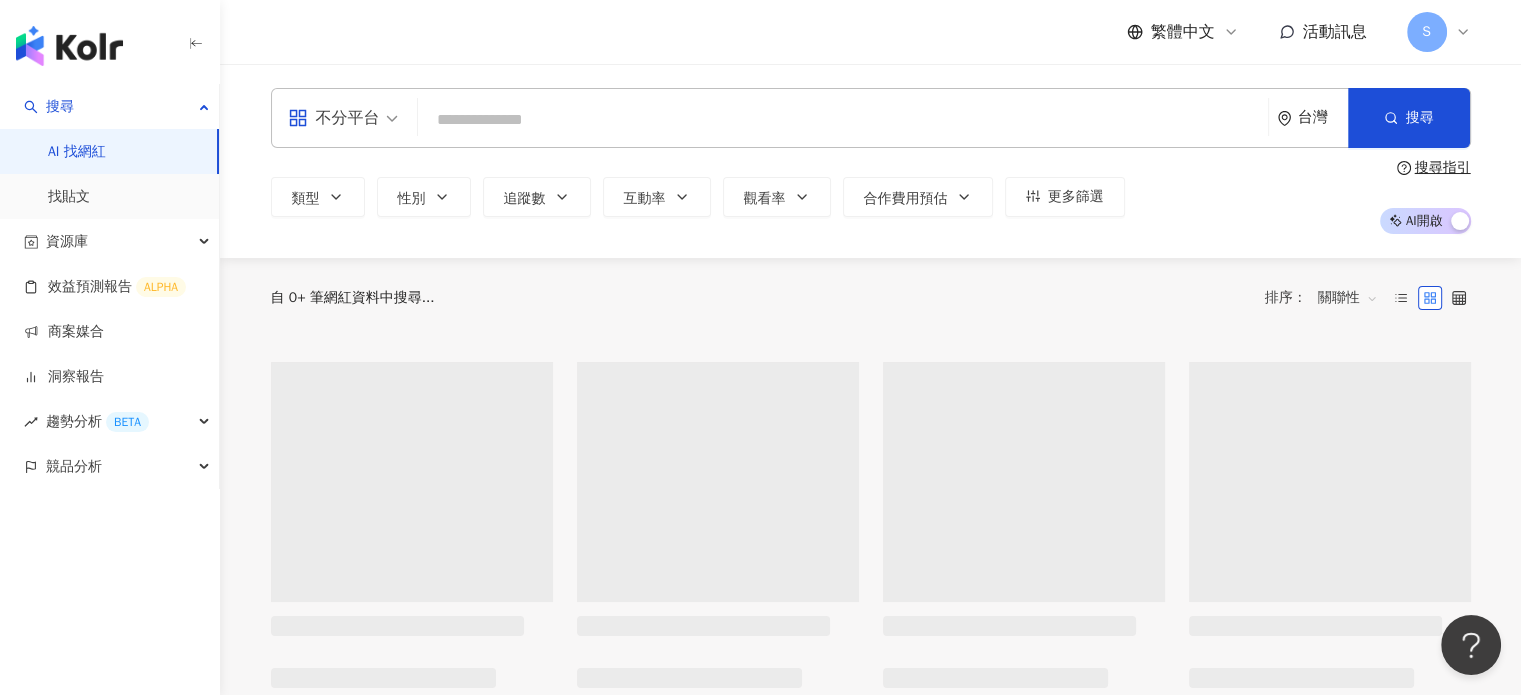 click at bounding box center (843, 120) 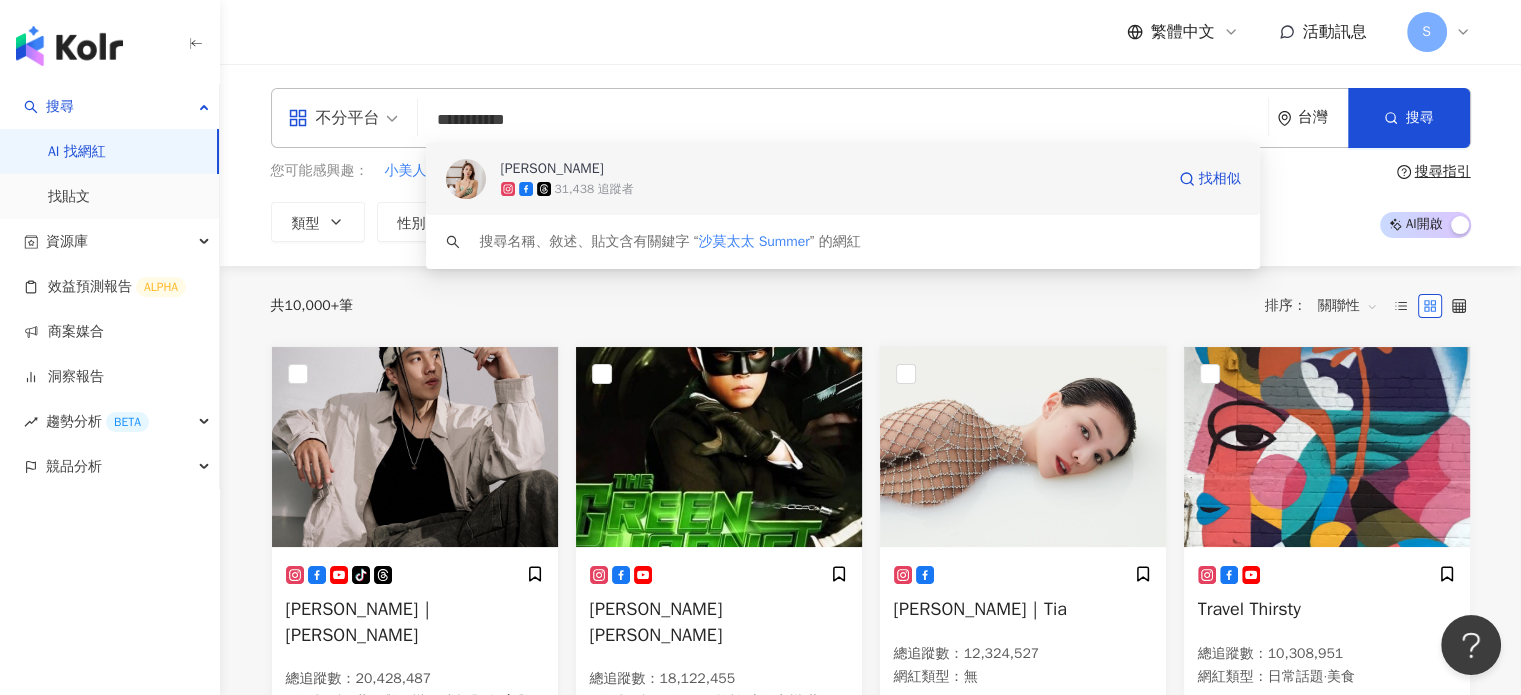 click at bounding box center (466, 179) 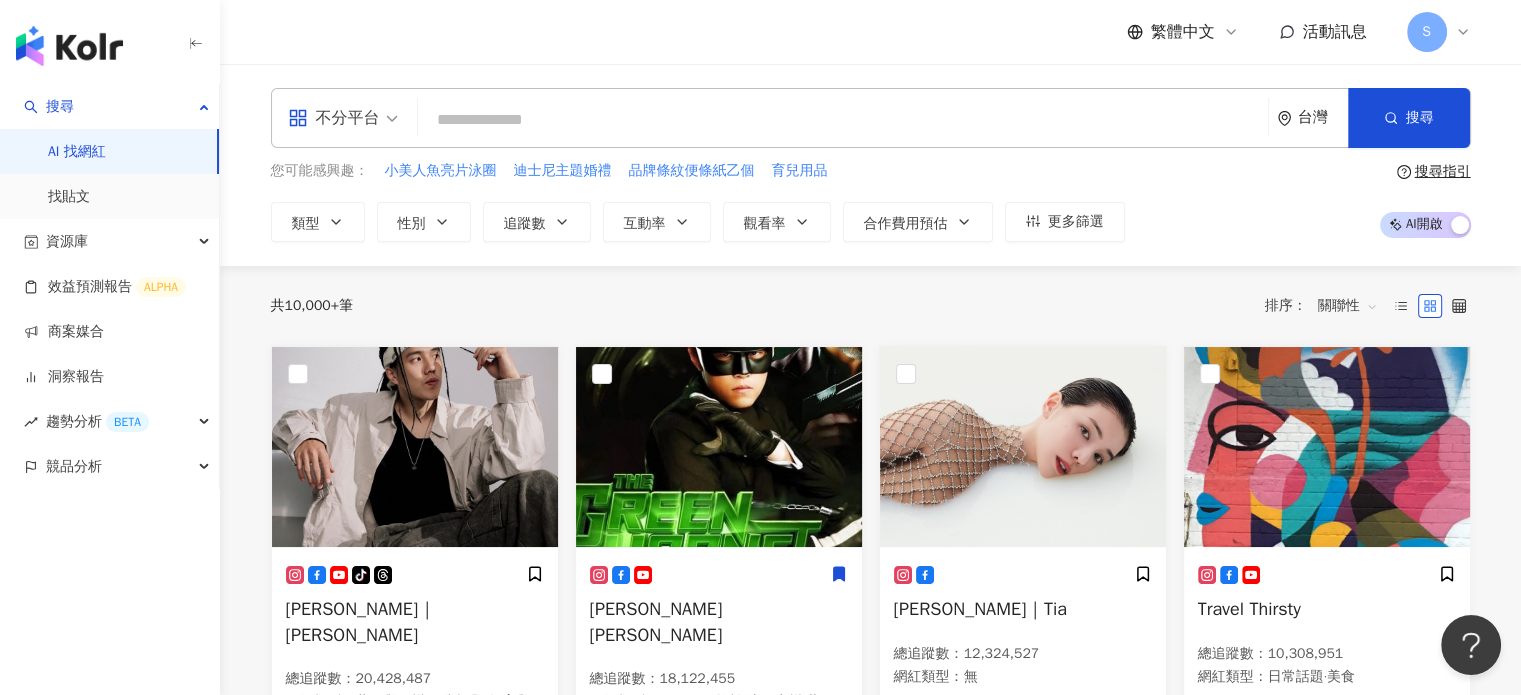 click at bounding box center [843, 120] 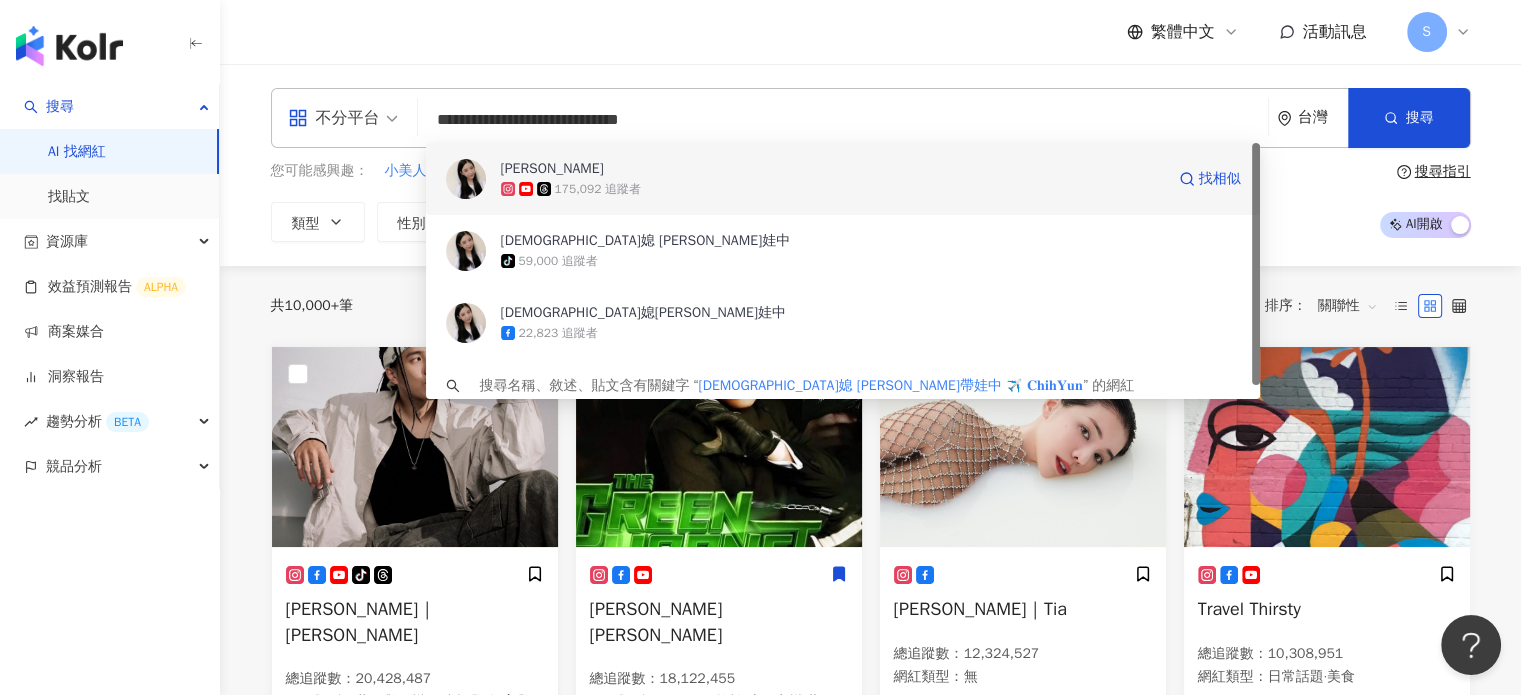 click at bounding box center (466, 179) 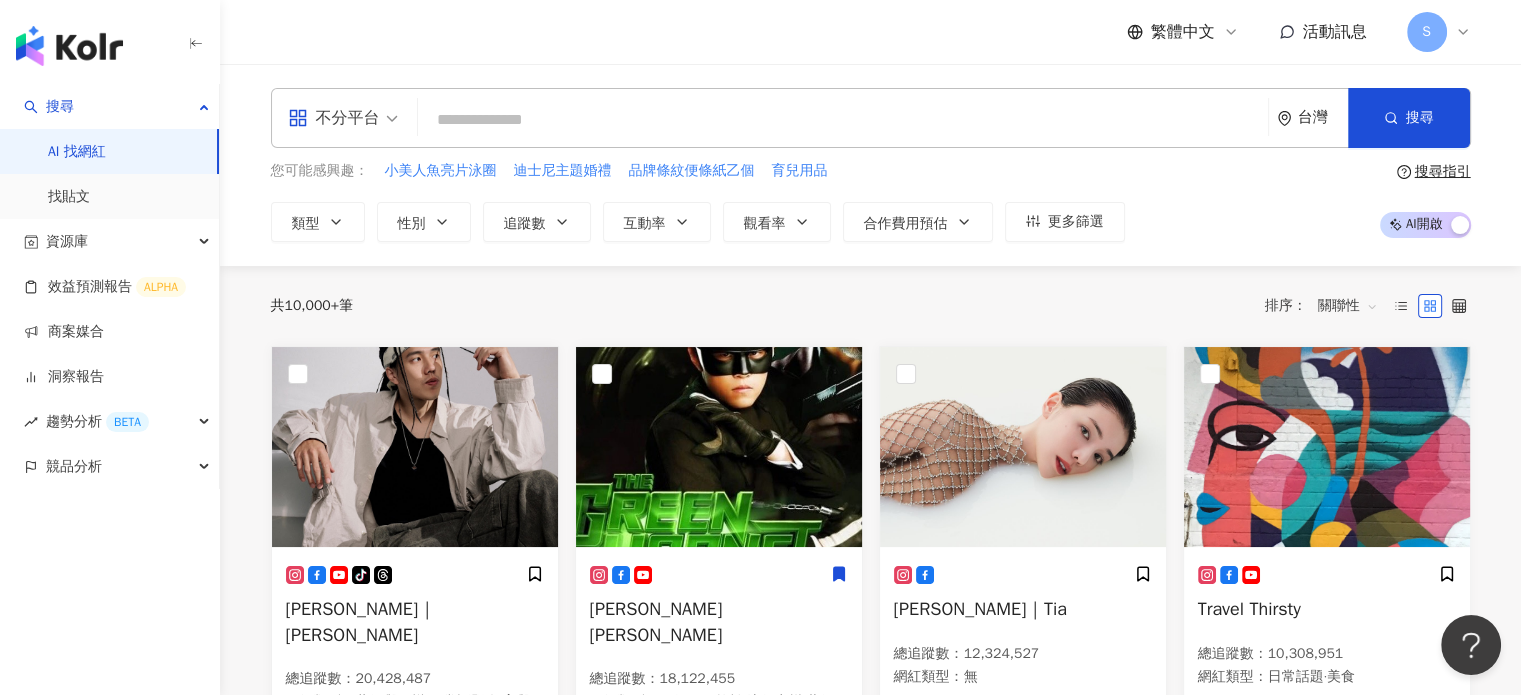 click at bounding box center (843, 120) 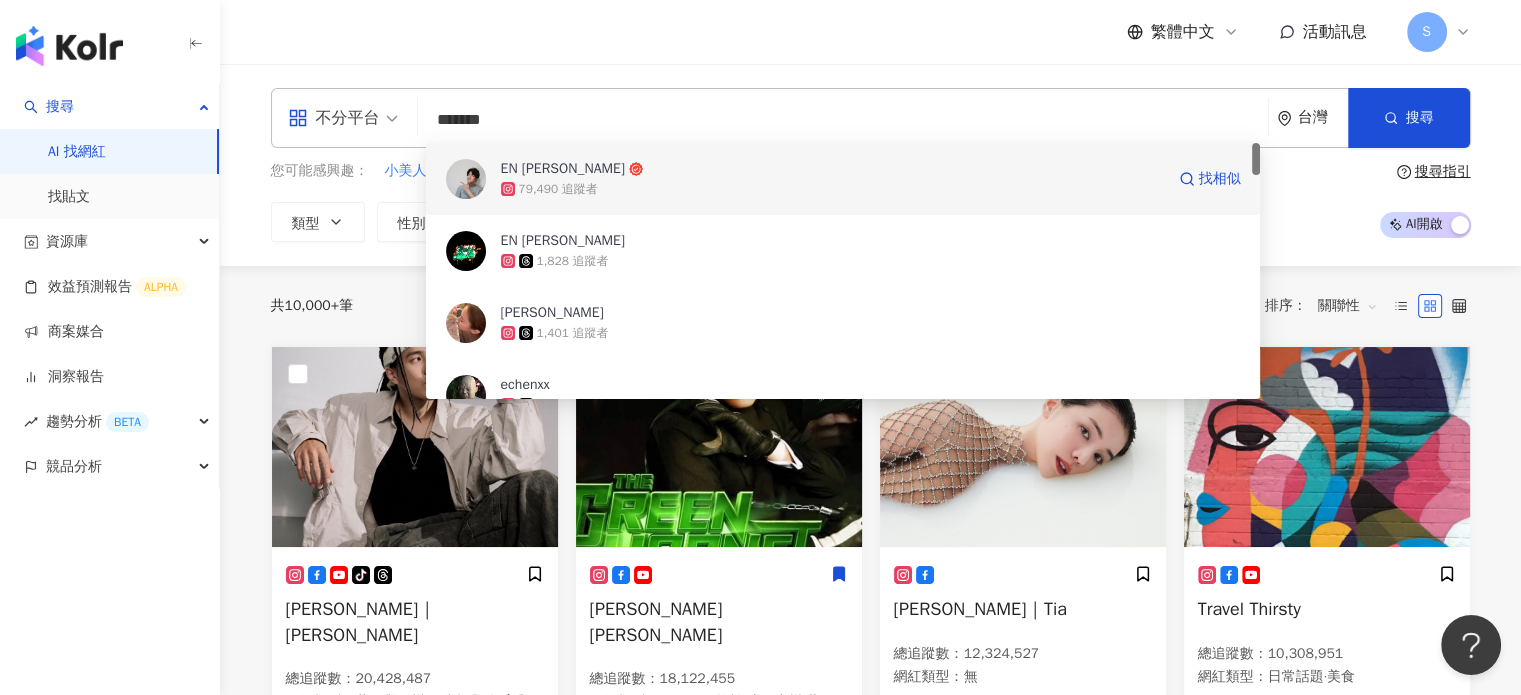 click at bounding box center (466, 179) 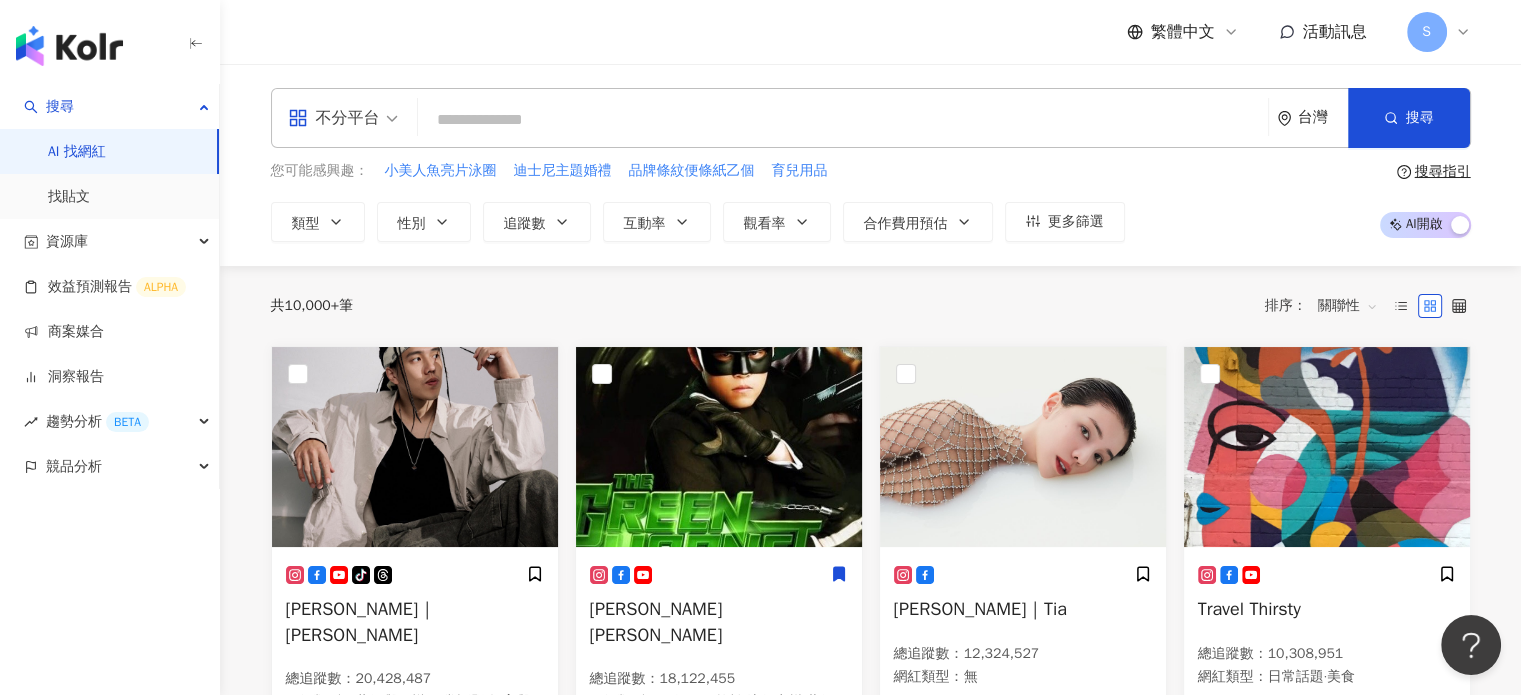 click at bounding box center (843, 120) 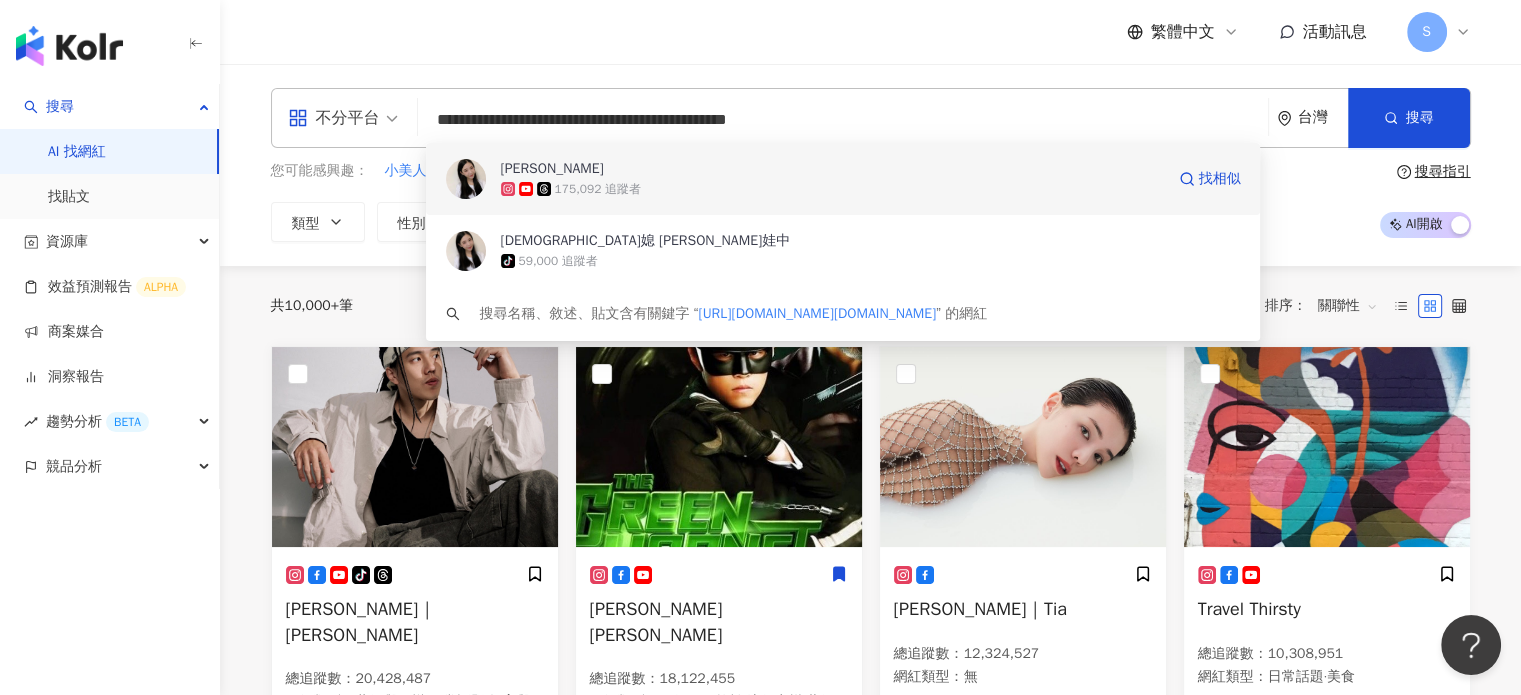 click at bounding box center [466, 179] 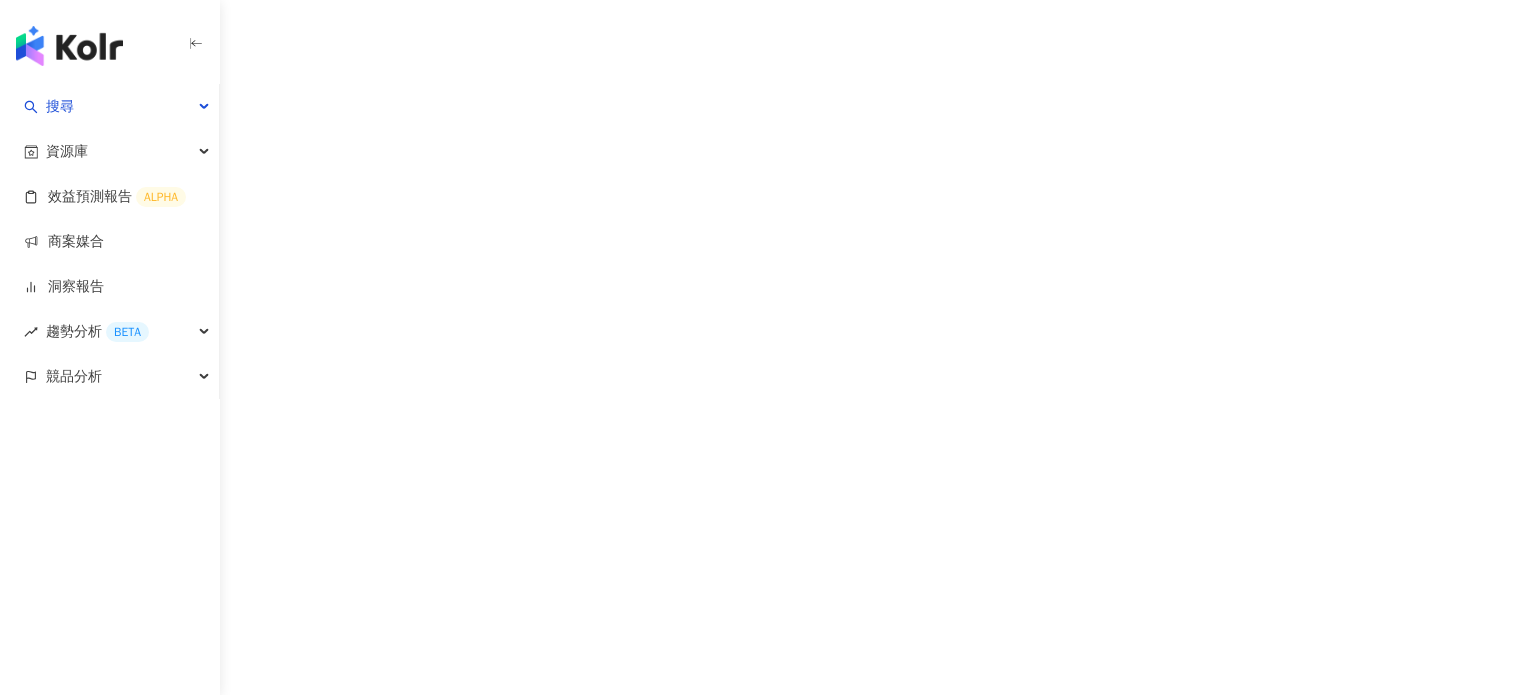 scroll, scrollTop: 0, scrollLeft: 0, axis: both 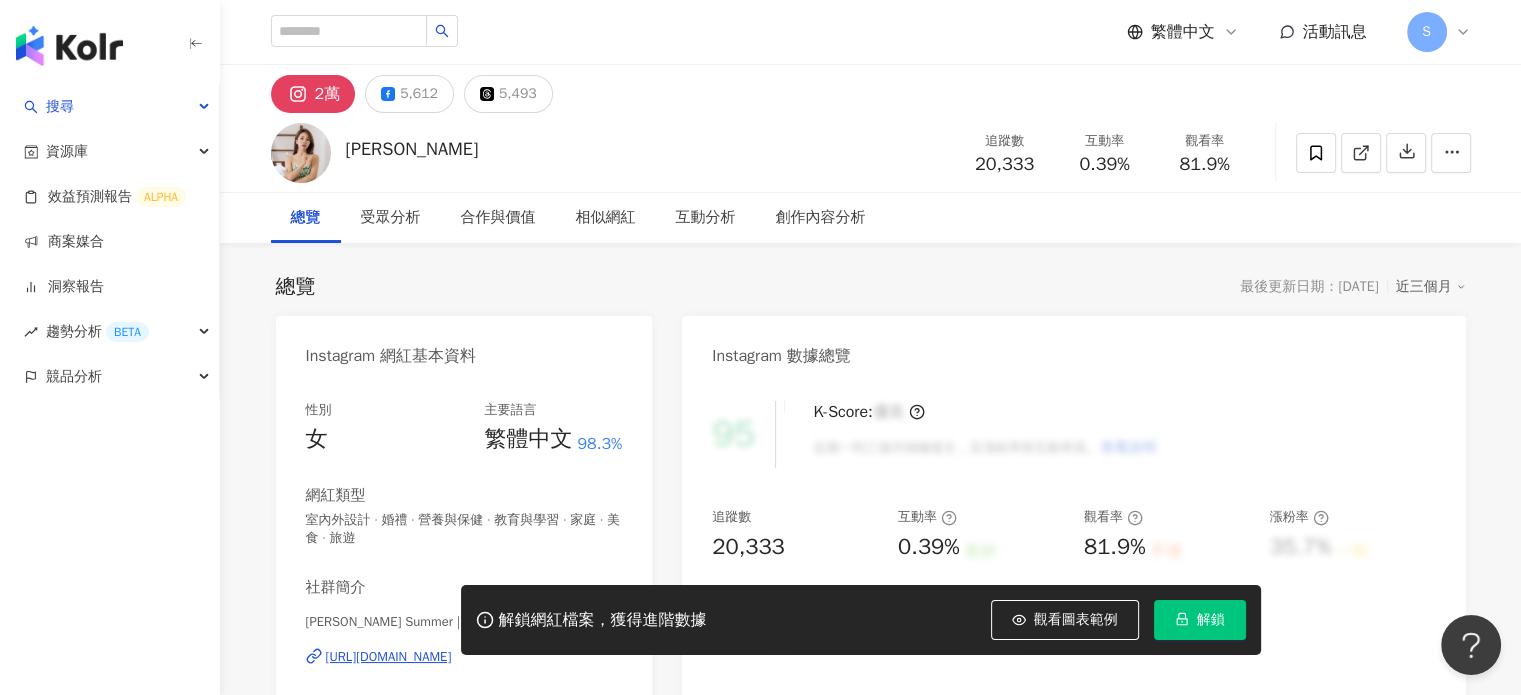 click on "解鎖" at bounding box center (1211, 620) 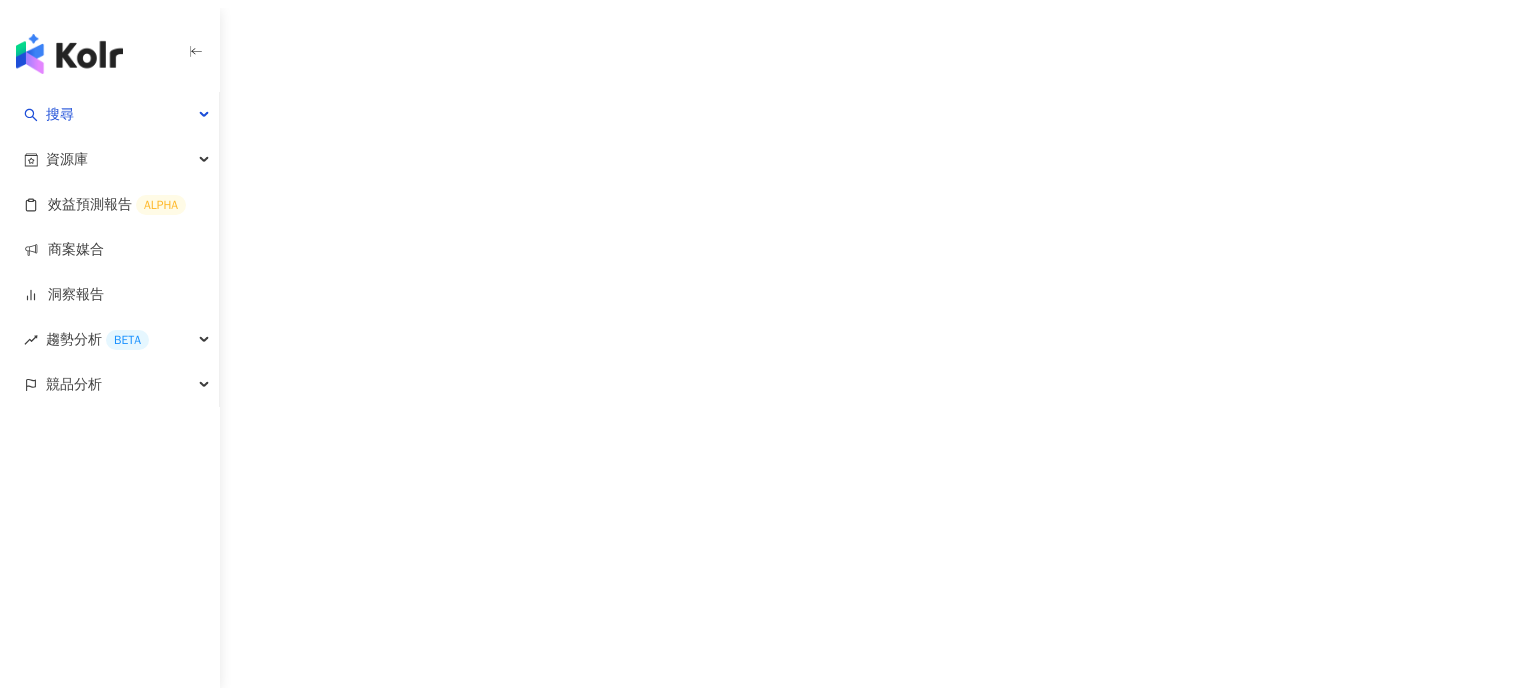 scroll, scrollTop: 0, scrollLeft: 0, axis: both 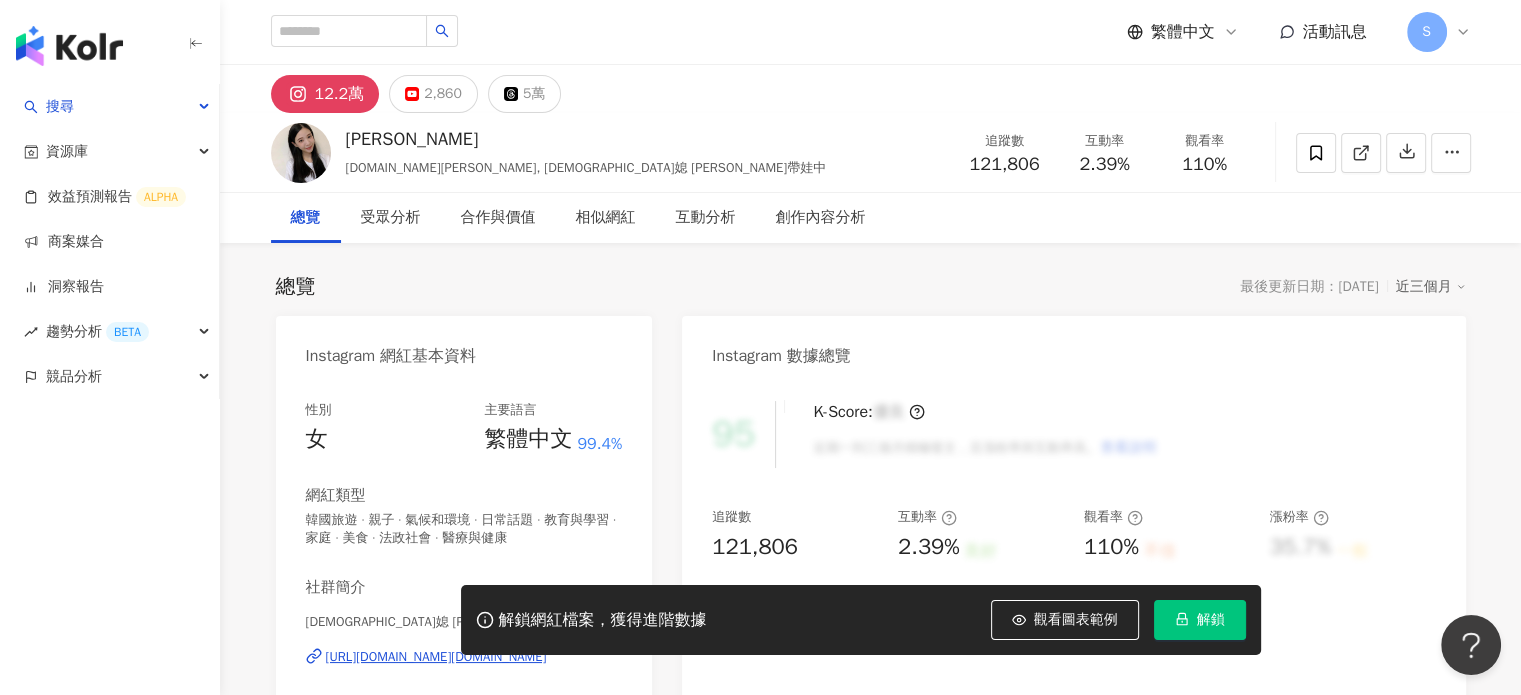 click on "解鎖" at bounding box center [1211, 620] 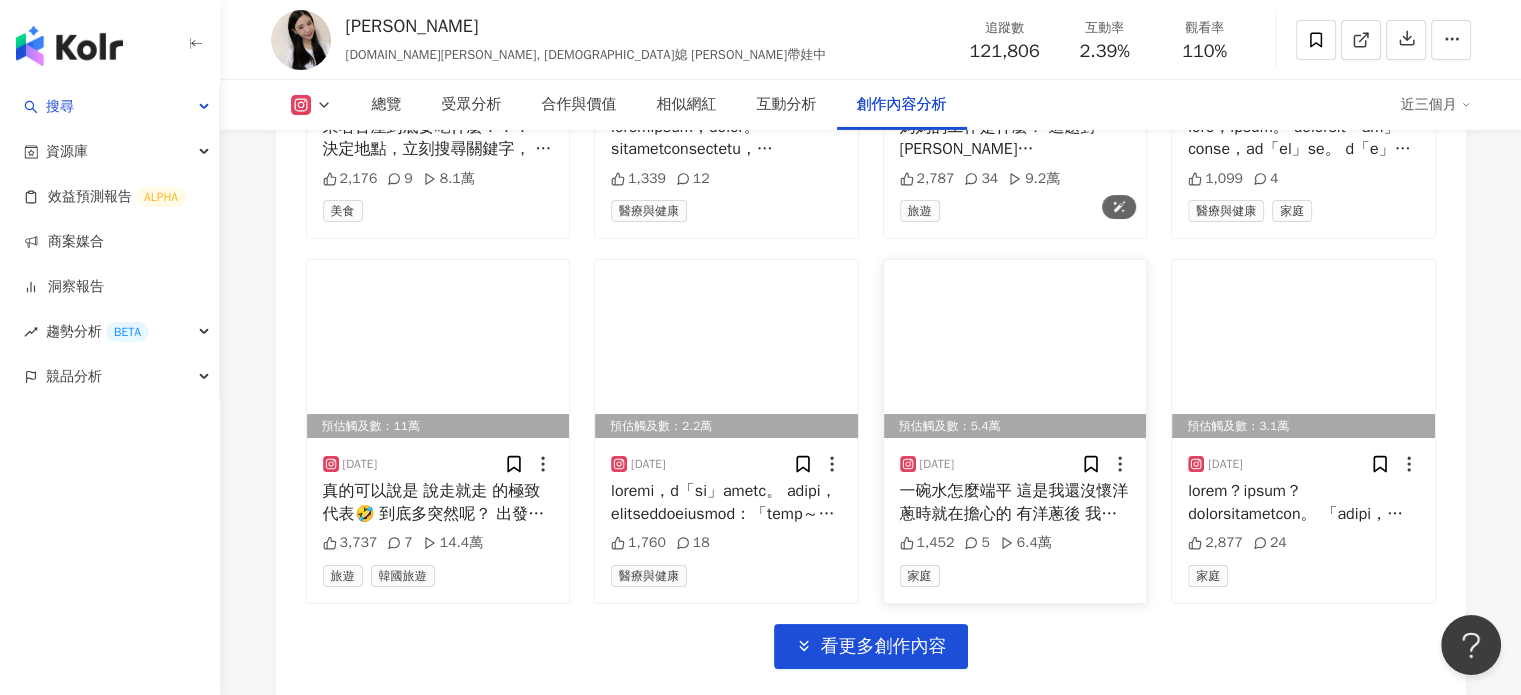 scroll, scrollTop: 7172, scrollLeft: 0, axis: vertical 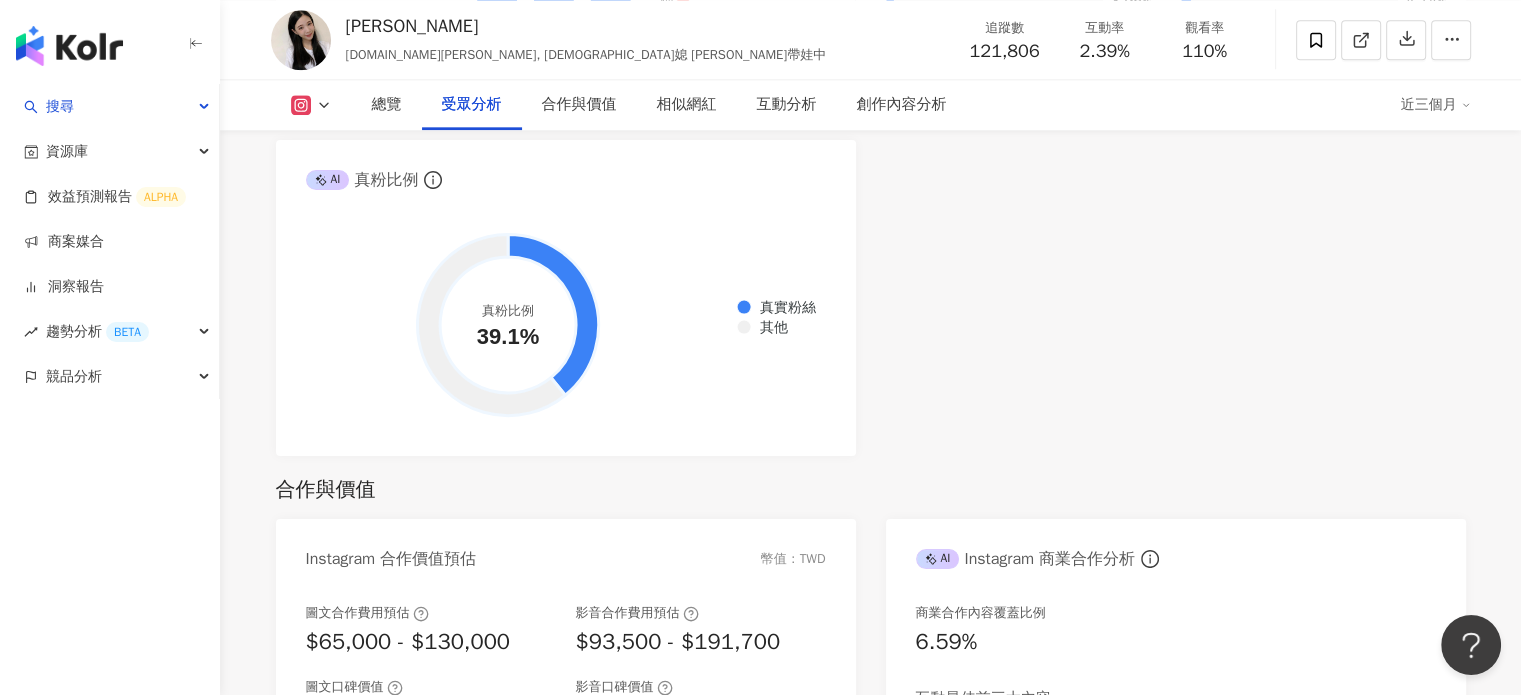 click on "AI Instagram 受眾樣貌分析 受眾主要性別   男性 68.9% 受眾主要年齡   25-34 歲 50.6% 受眾年齡及性別分布 男性 女性 60% 60% 50% 50% 40% 40% 30% 30% 20% 20% 10% 10% 0% 0% 0% 3% 24% 50% 18% 4% 0% 0-12 0-12 13-17 13-17 18-24 18-24 25-34 25-34 35-44 35-44 45-64 45-64 65- 65- 受眾主要國家/地區   Taiwan 60.1% 受眾所在國家地區分布 受眾所在城市分布 Taiwan 60.1% China 6.65% United States 5.15% Japan 4.89% Malaysia 3.95% Xinyi District 16.4% Xitun District 6.73% Kaohsiung 5.83% Banqiao District 5.39% Taoyuan District 4.74% AI 真粉比例 真實粉絲 其他 真粉比例 39.1%" at bounding box center [871, -13] 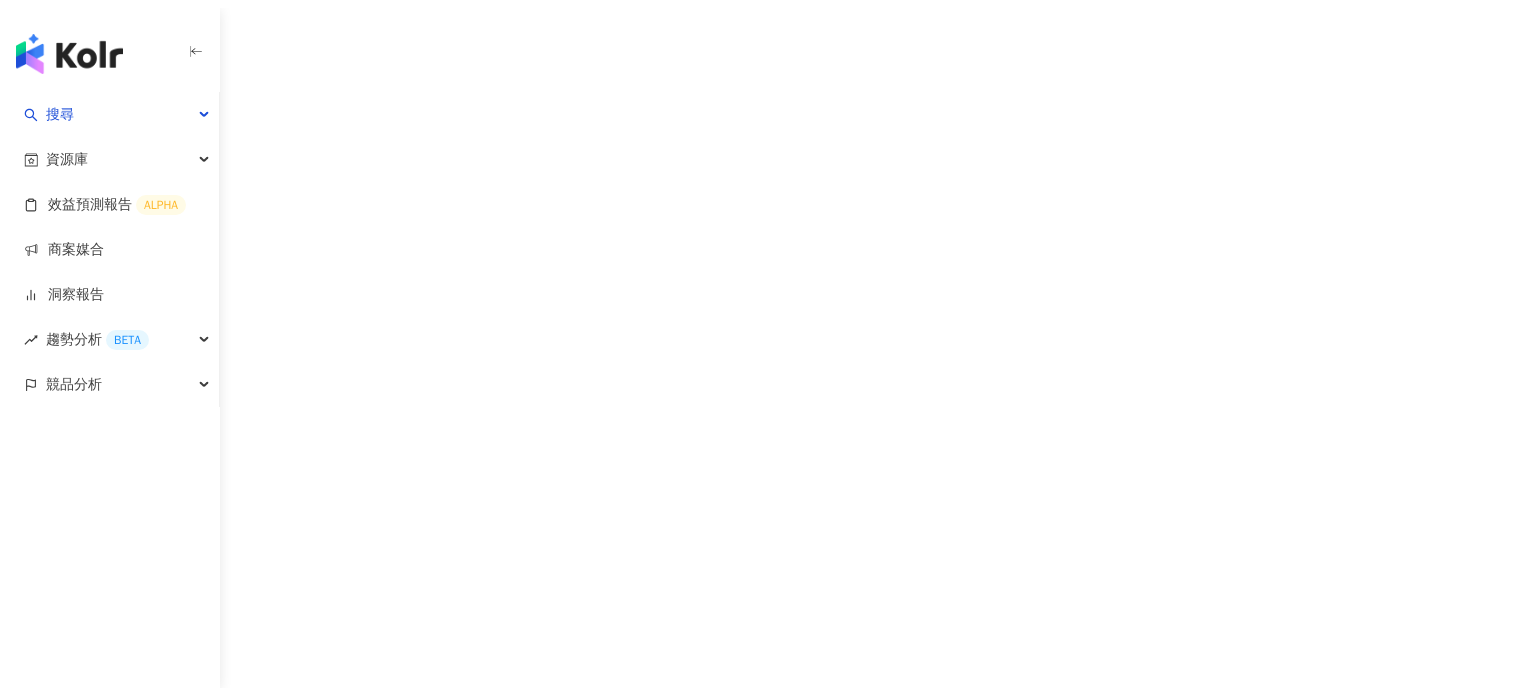 scroll, scrollTop: 0, scrollLeft: 0, axis: both 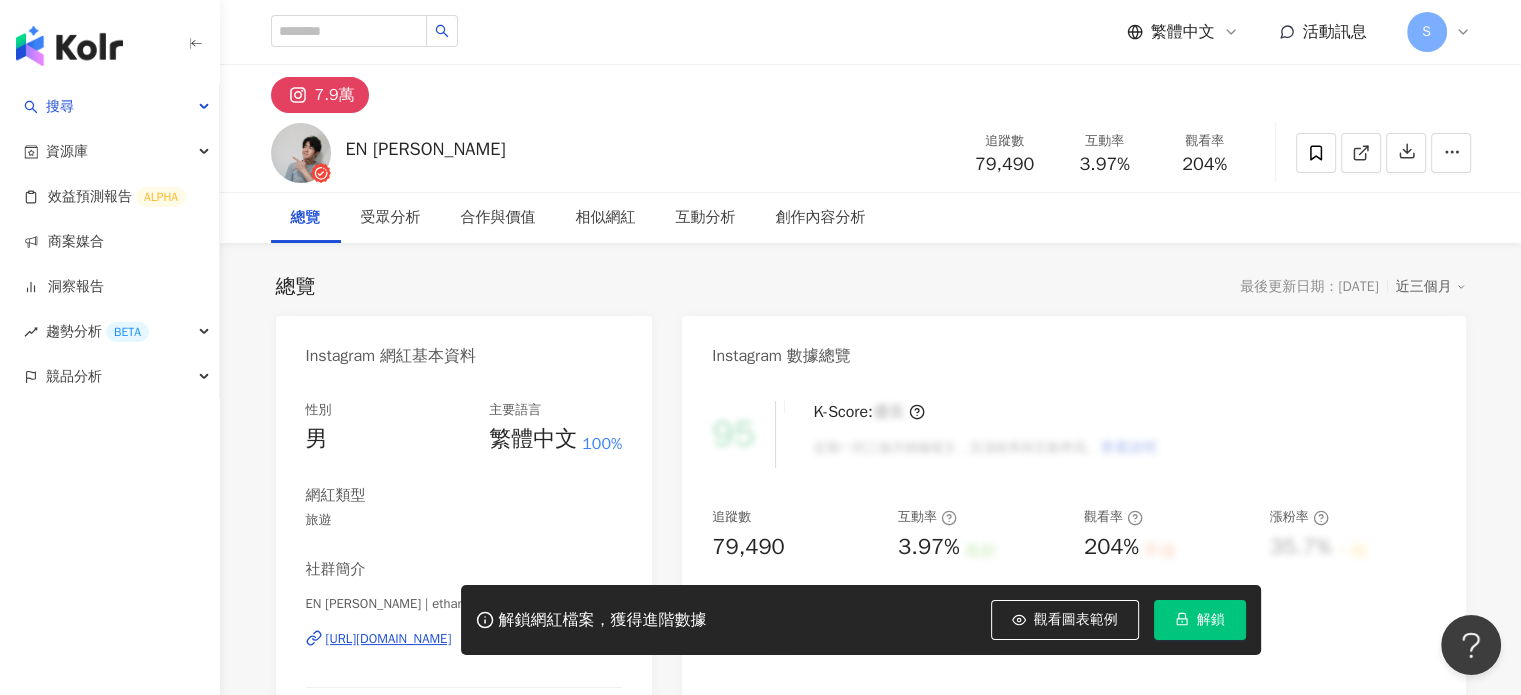 click on "解鎖" at bounding box center (1200, 620) 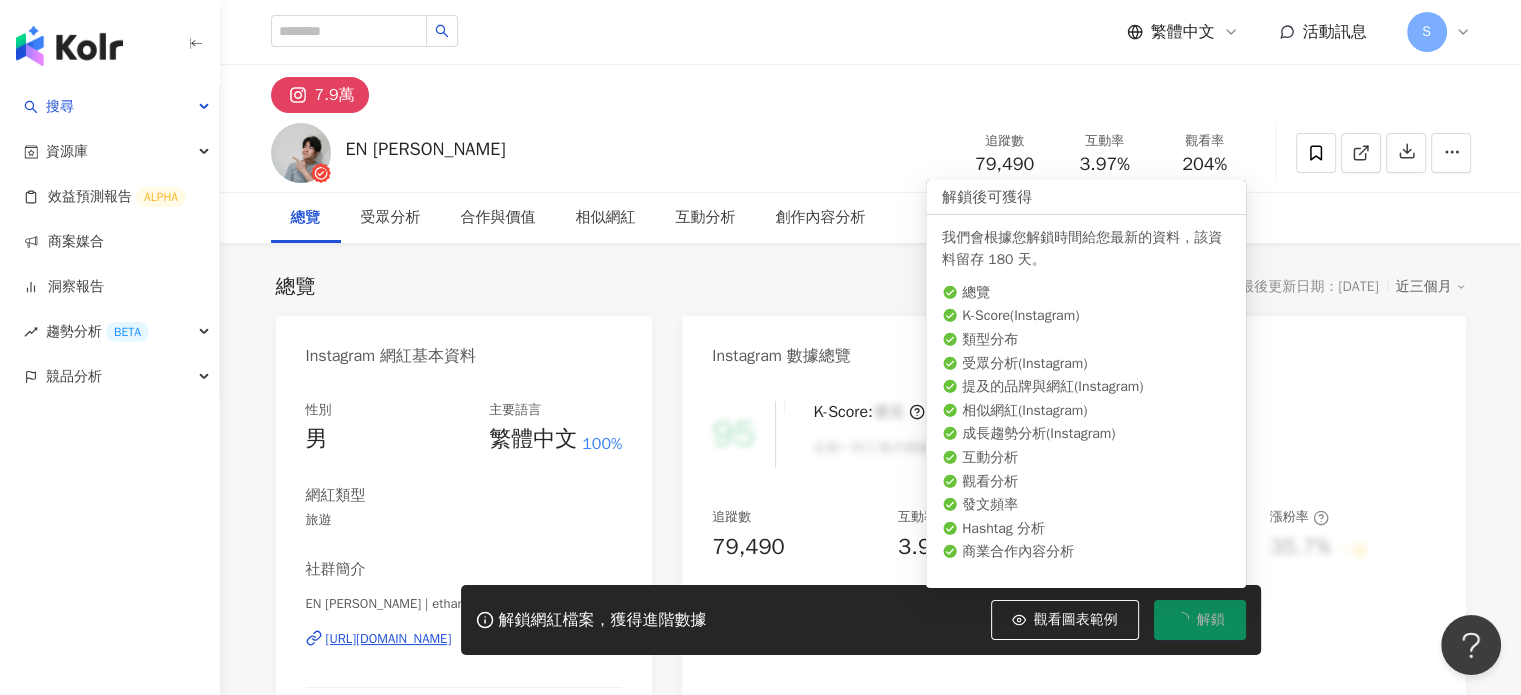 click on "解鎖" at bounding box center [1211, 620] 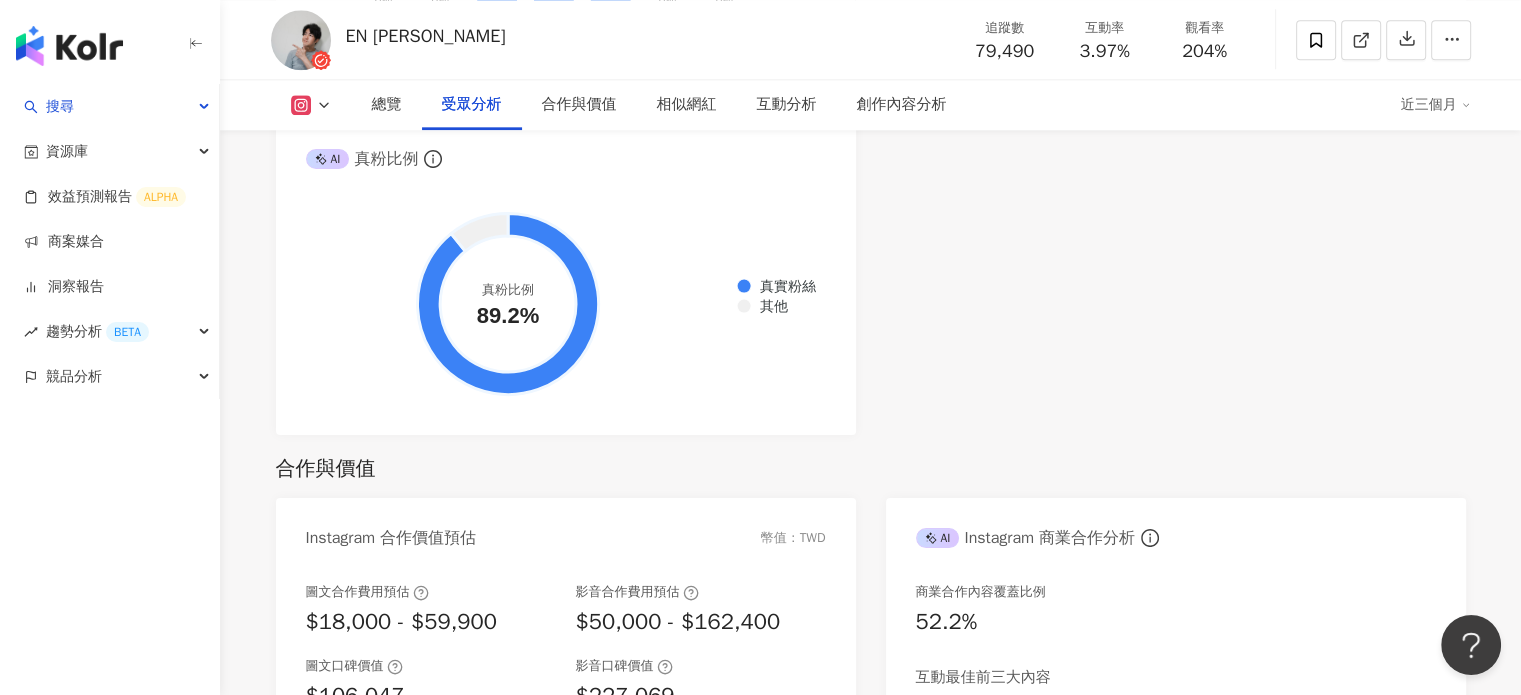 scroll, scrollTop: 2400, scrollLeft: 0, axis: vertical 